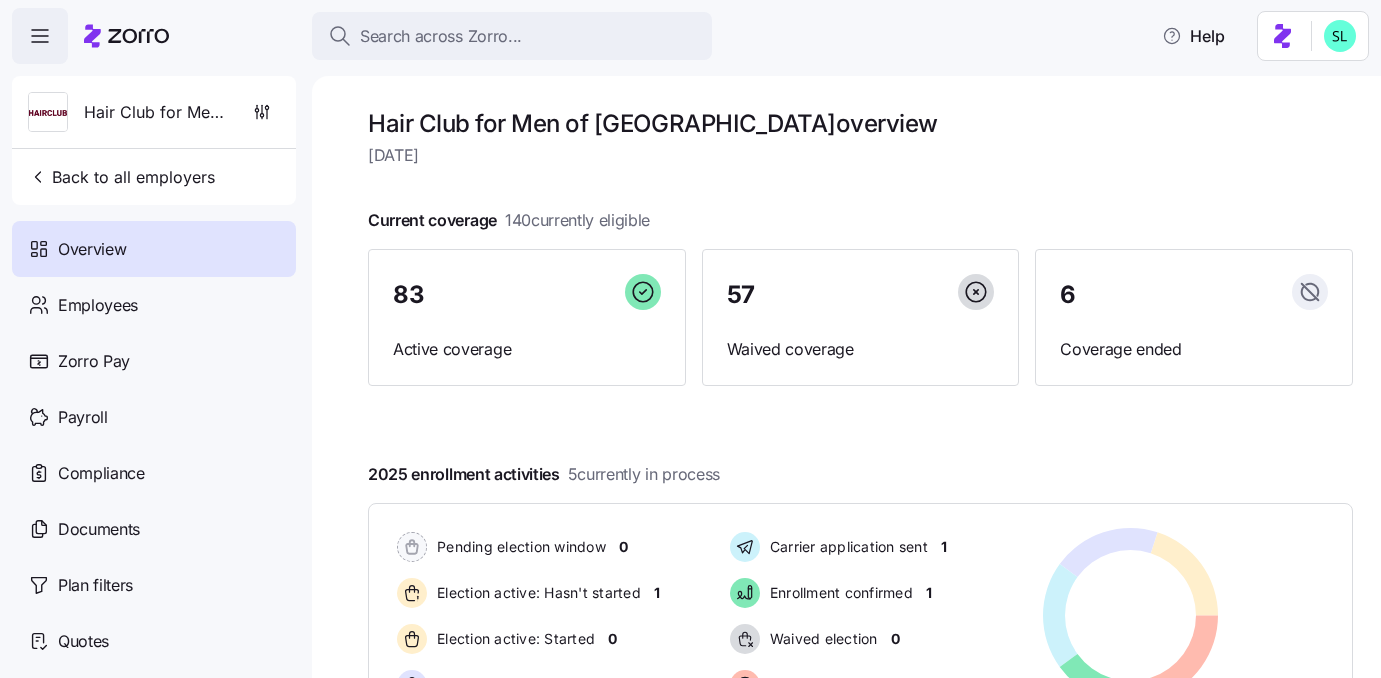 scroll, scrollTop: 0, scrollLeft: 0, axis: both 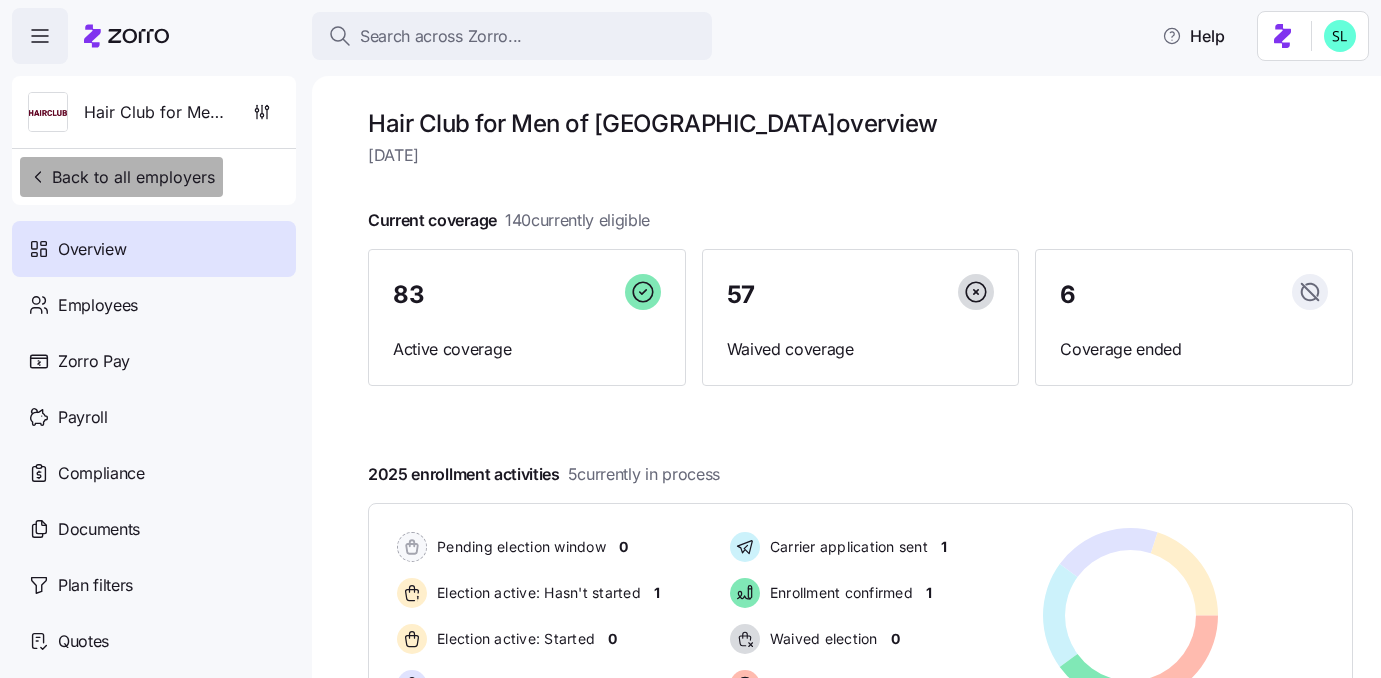 click on "Back to all employers" at bounding box center (121, 177) 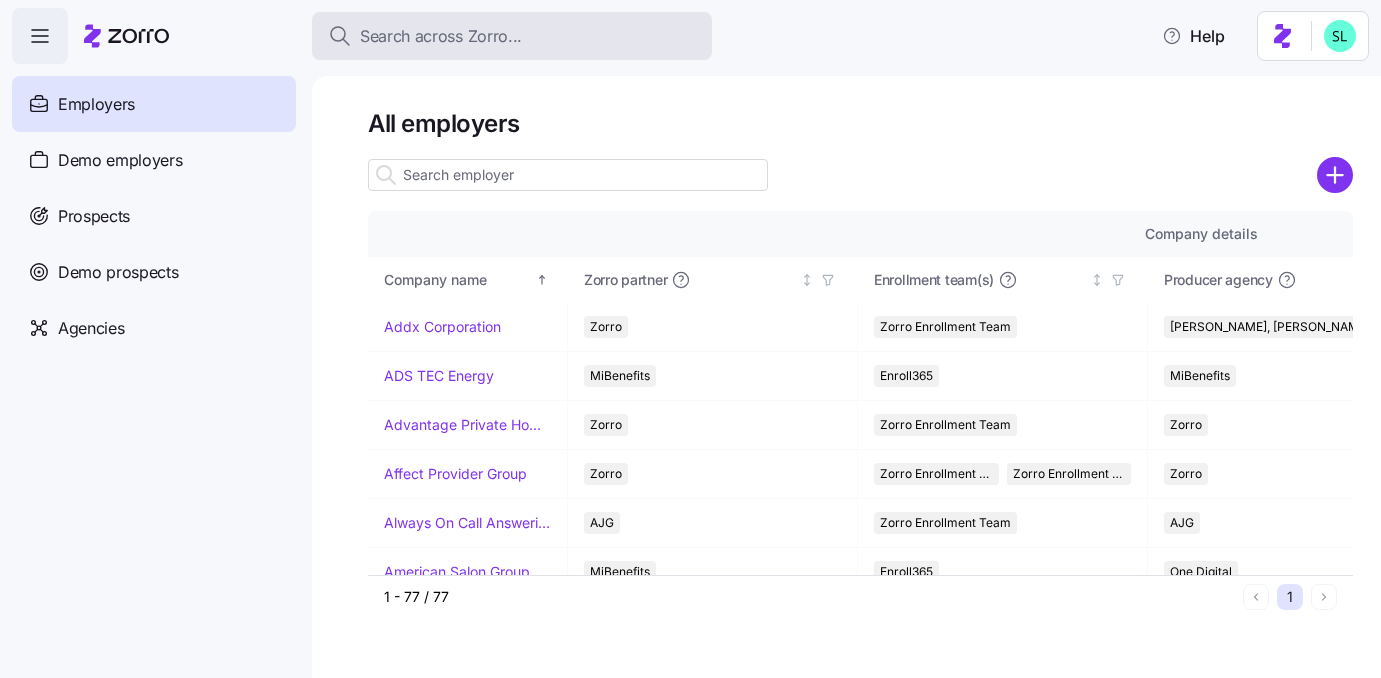 click on "Search across Zorro..." at bounding box center [441, 36] 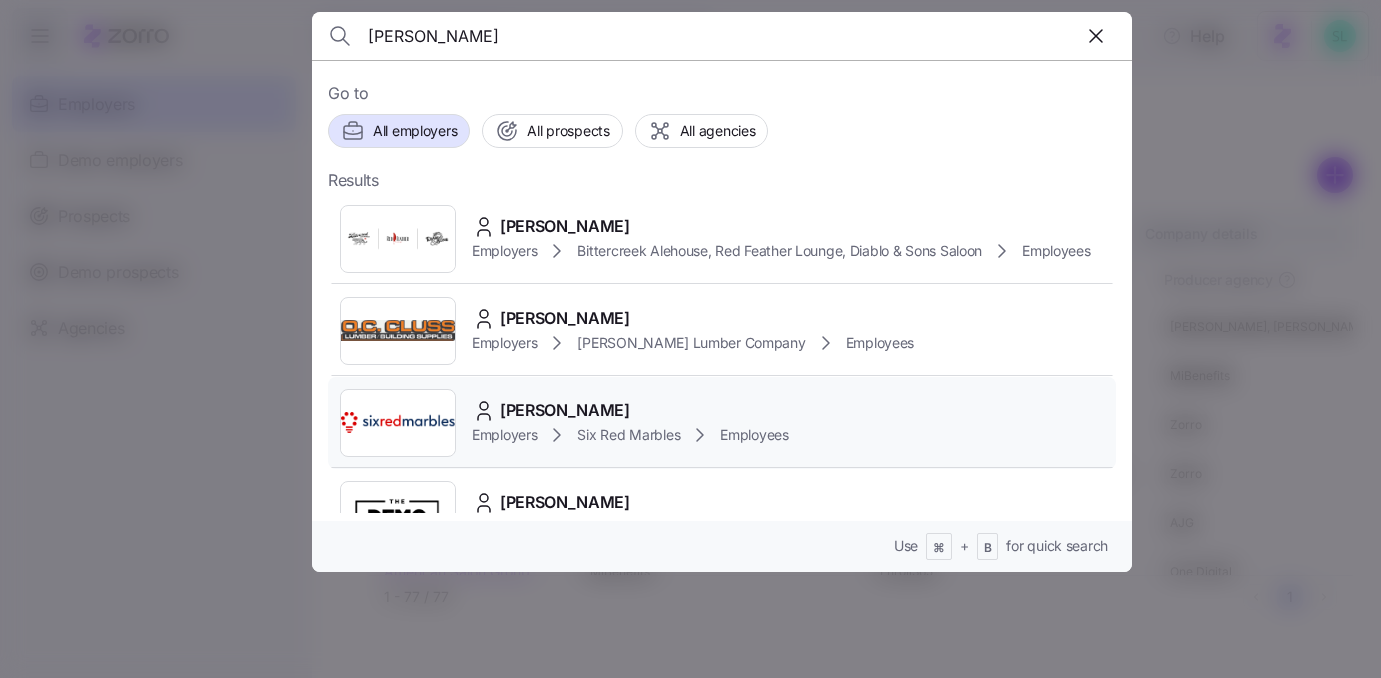 type on "geri" 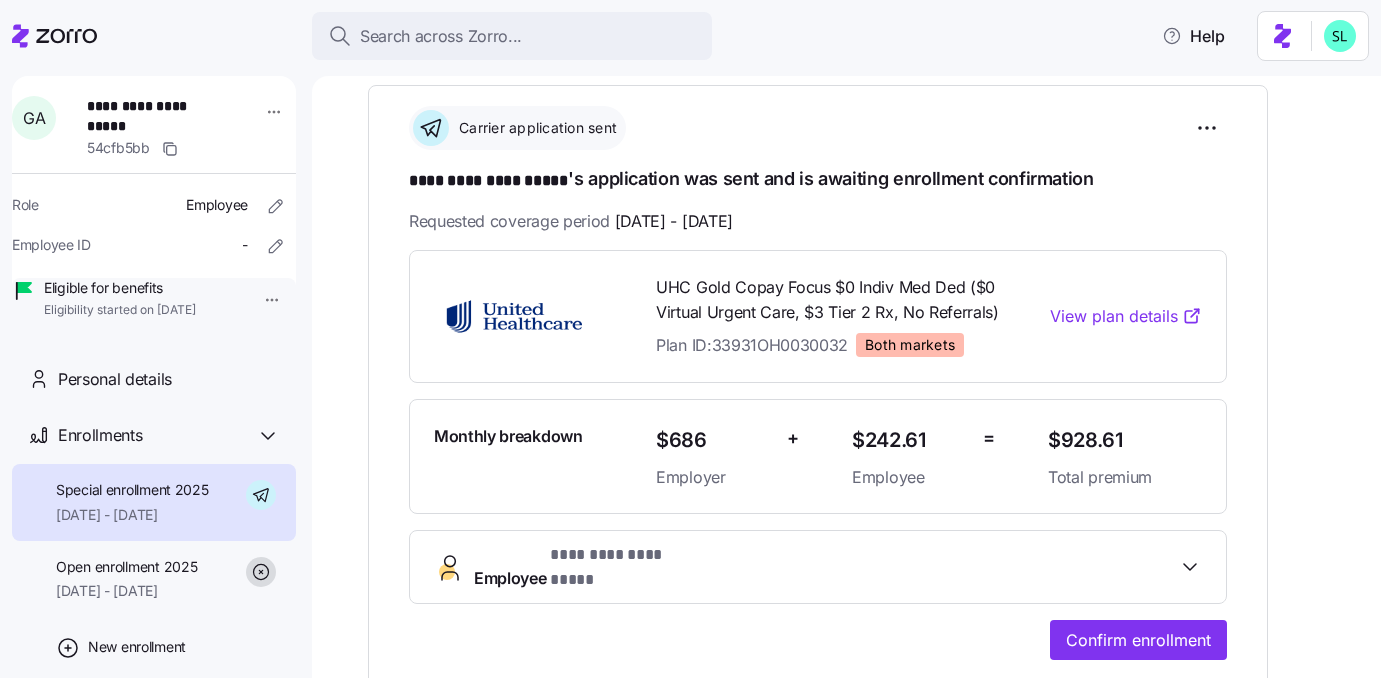 scroll, scrollTop: 280, scrollLeft: 0, axis: vertical 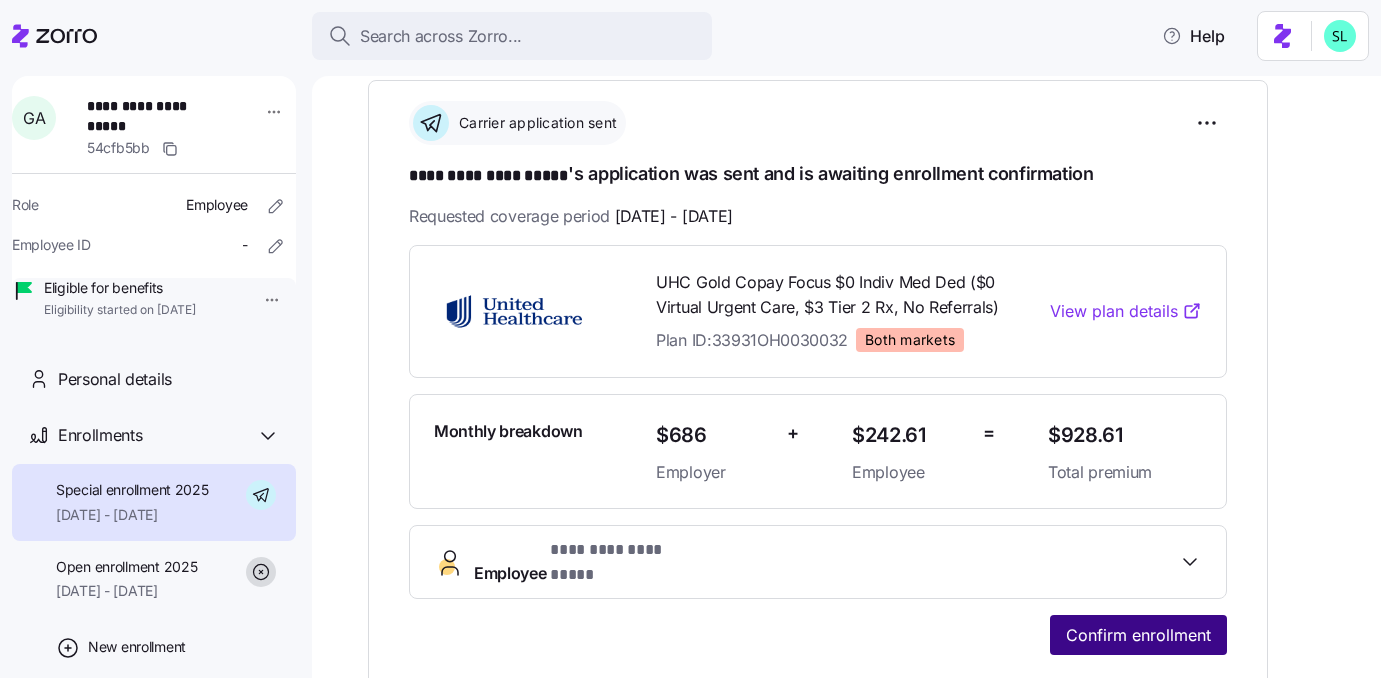click on "Confirm enrollment" at bounding box center [1138, 635] 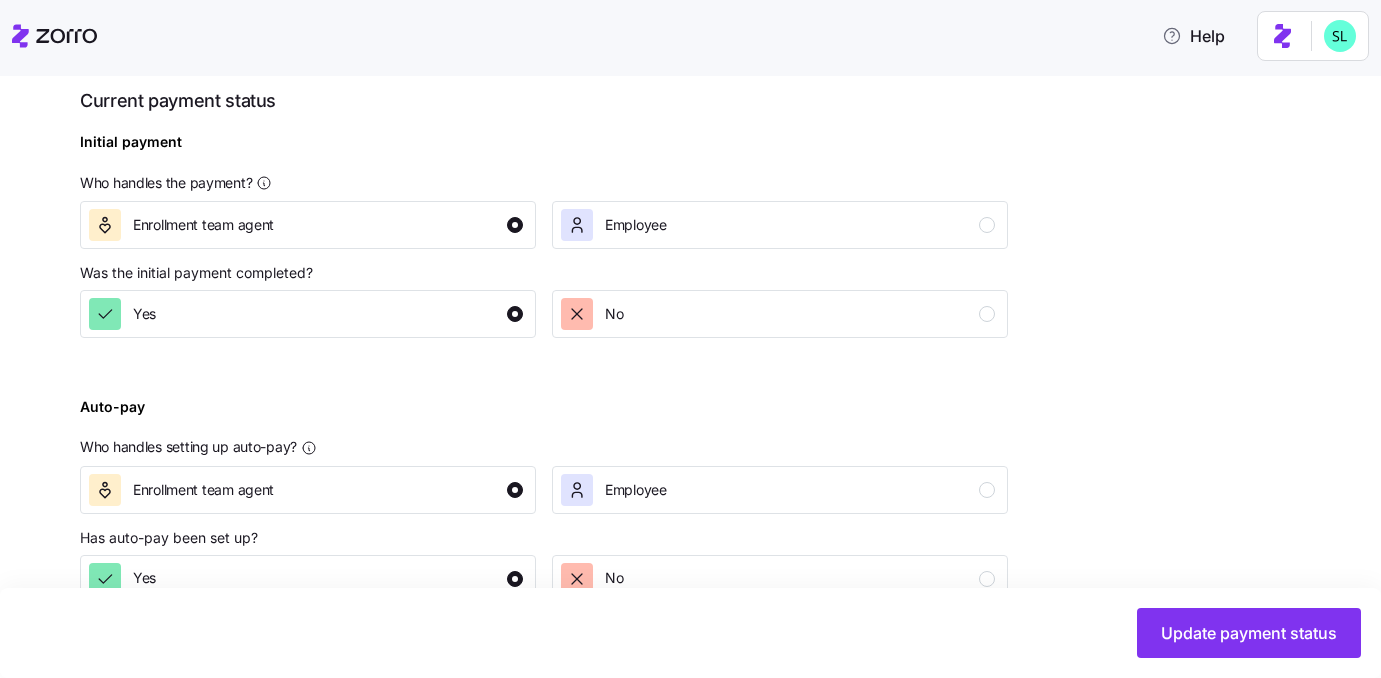 scroll, scrollTop: 801, scrollLeft: 0, axis: vertical 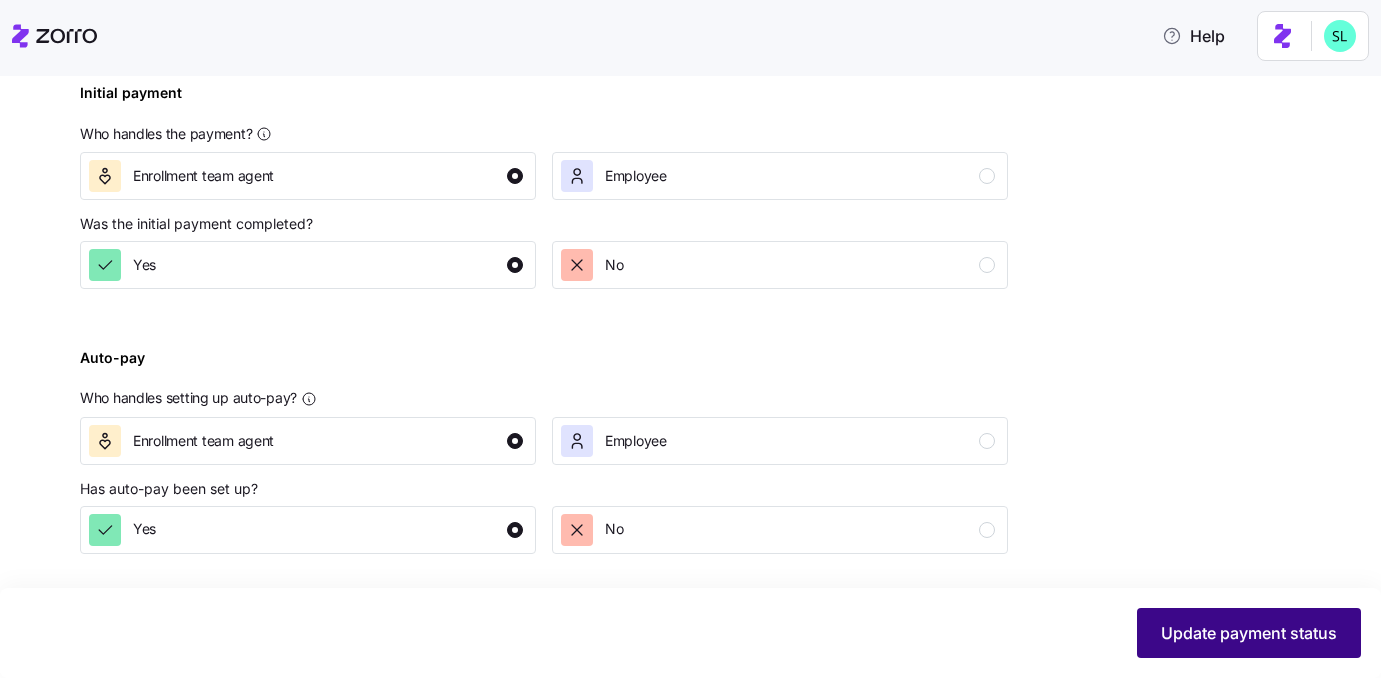 click on "Update payment status" at bounding box center (1249, 633) 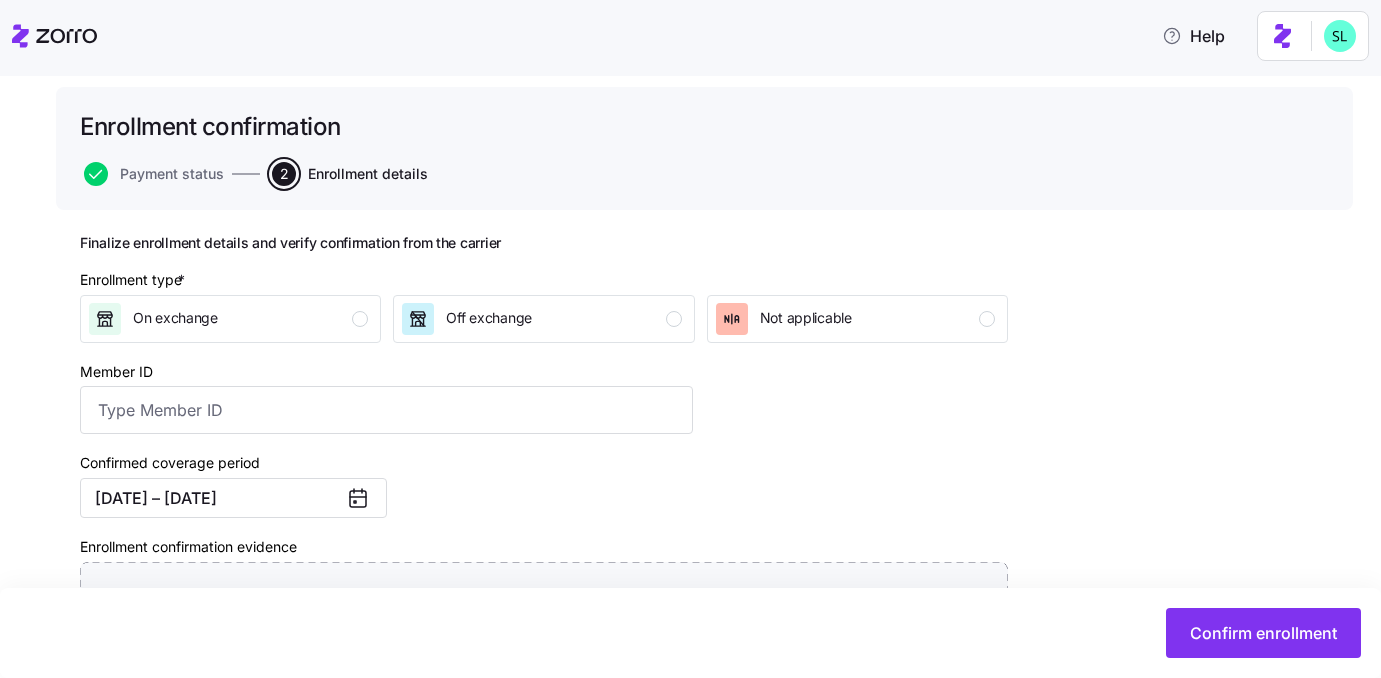 scroll, scrollTop: 169, scrollLeft: 0, axis: vertical 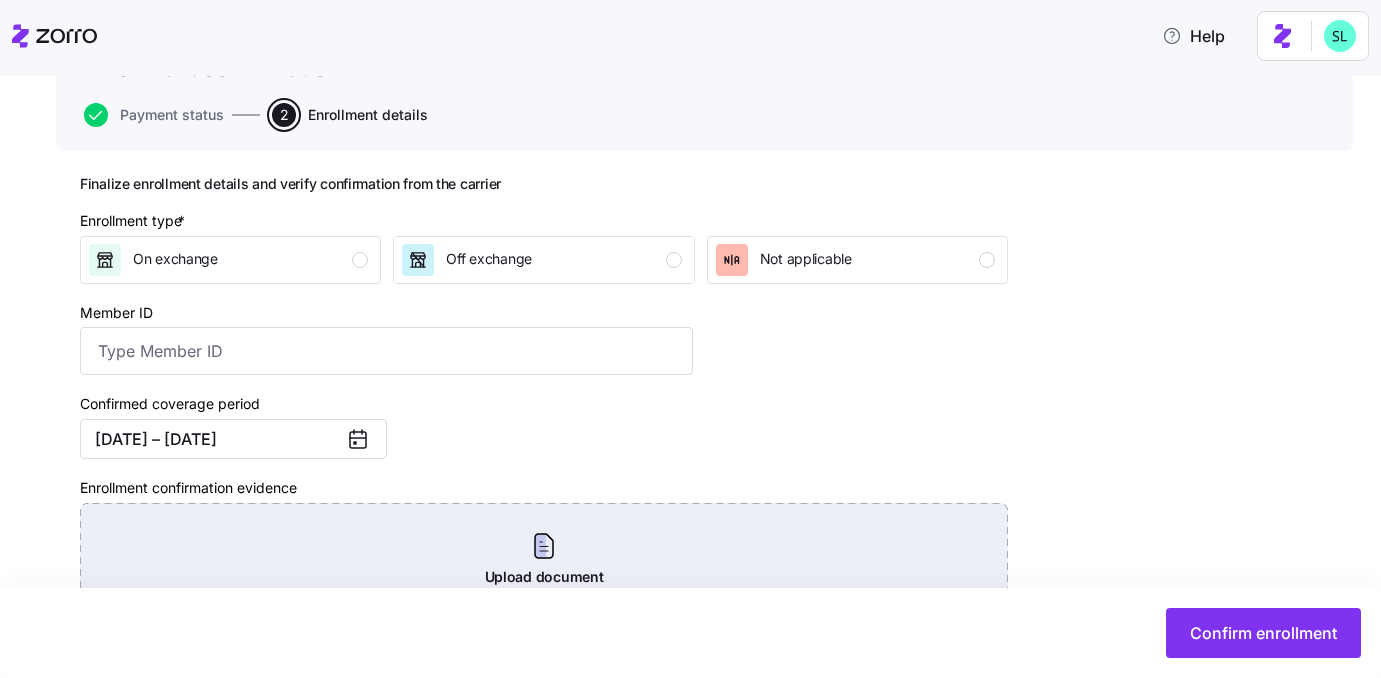 click on "Upload document Upload a document or screenshot evidence of the carrier confirmation" at bounding box center [544, 573] 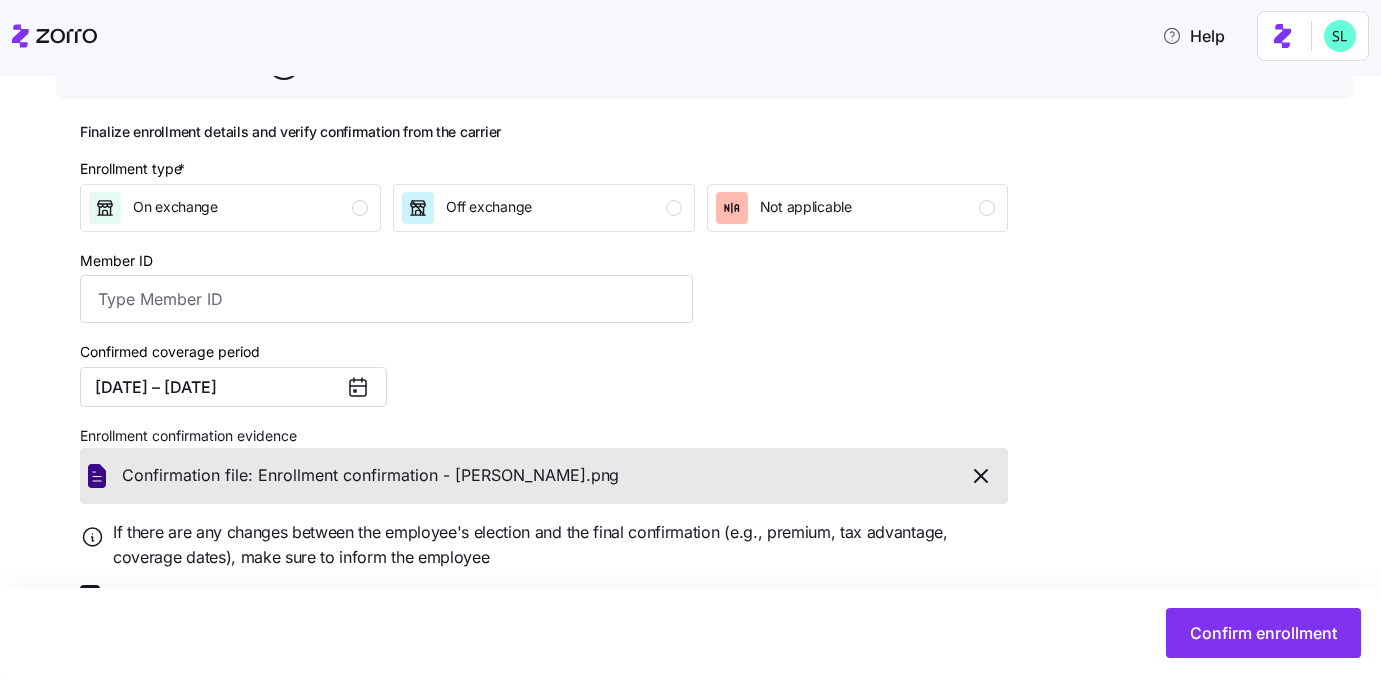 scroll, scrollTop: 273, scrollLeft: 0, axis: vertical 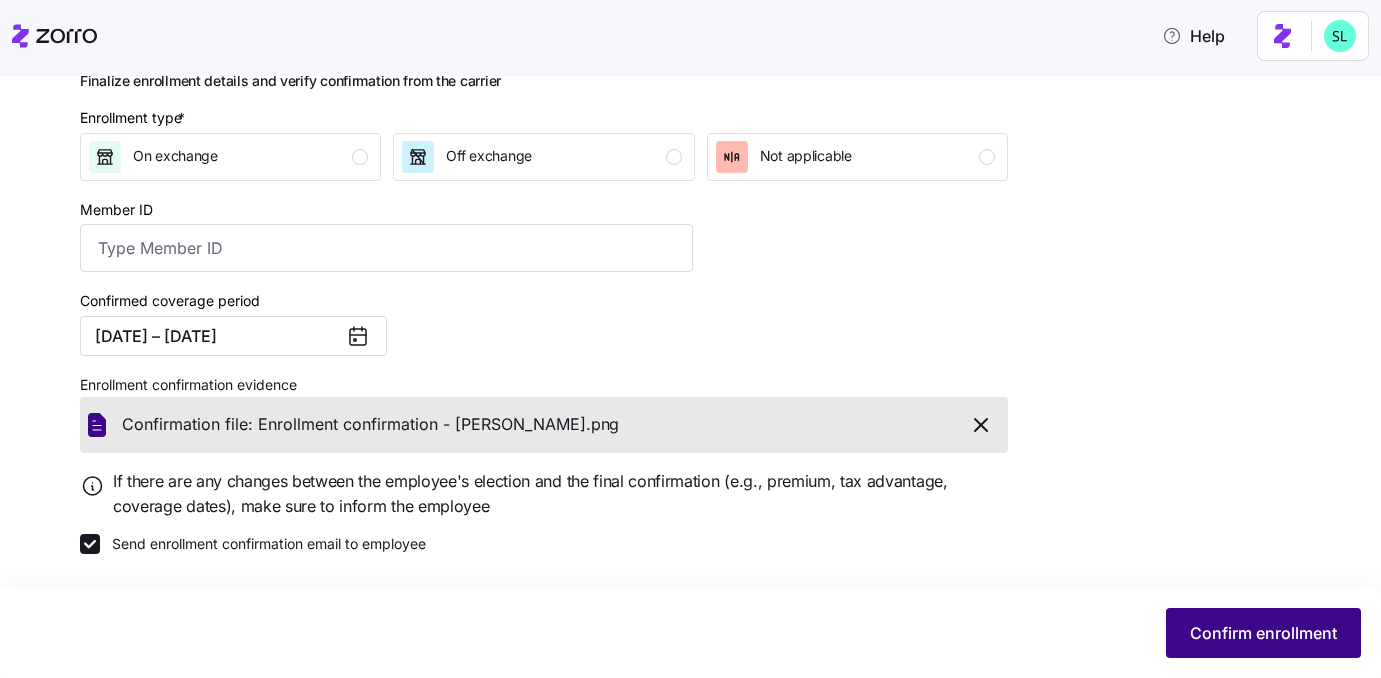 click on "Confirm enrollment" at bounding box center [1263, 633] 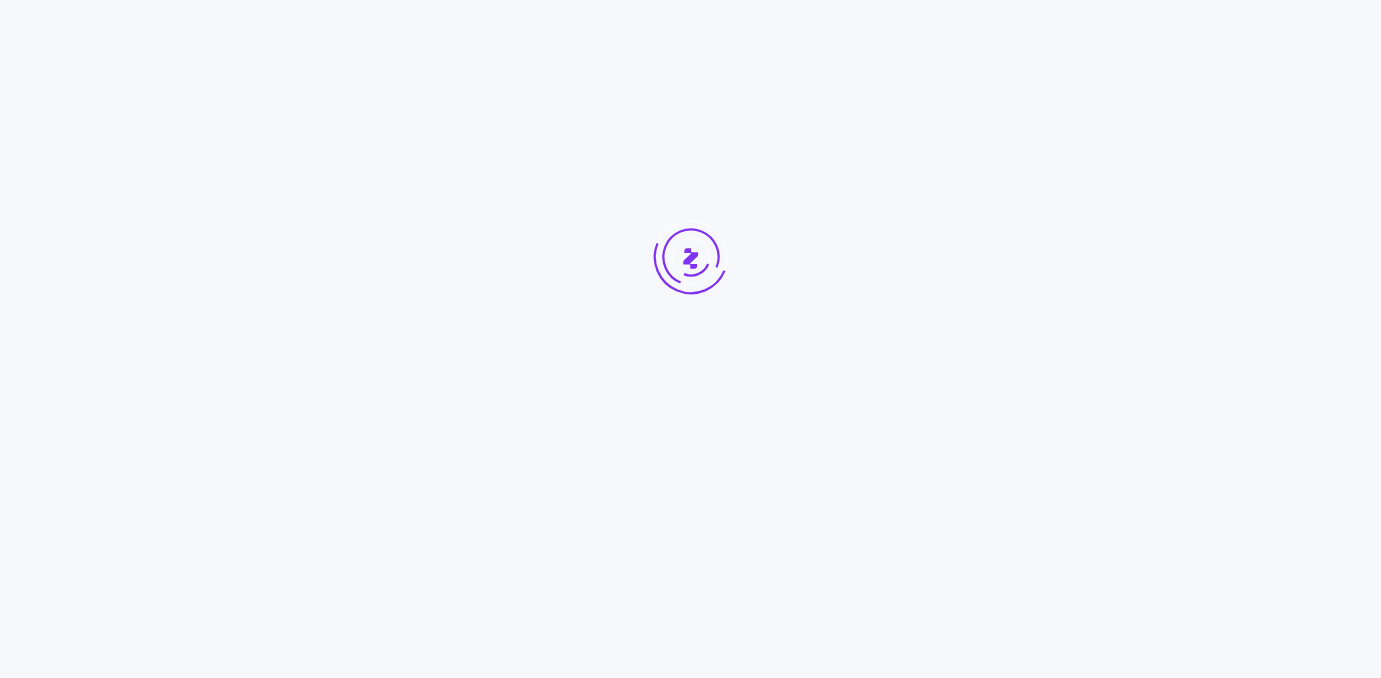scroll, scrollTop: 0, scrollLeft: 0, axis: both 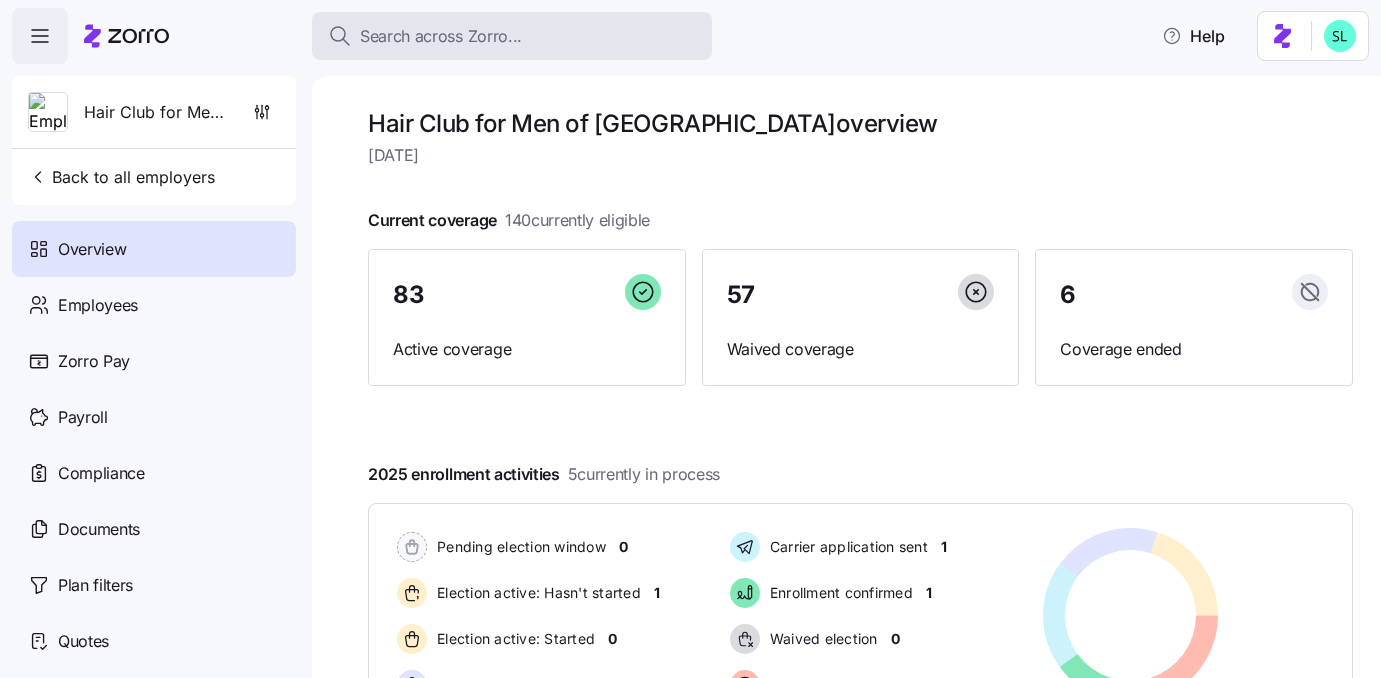 click on "Search across Zorro..." at bounding box center (512, 36) 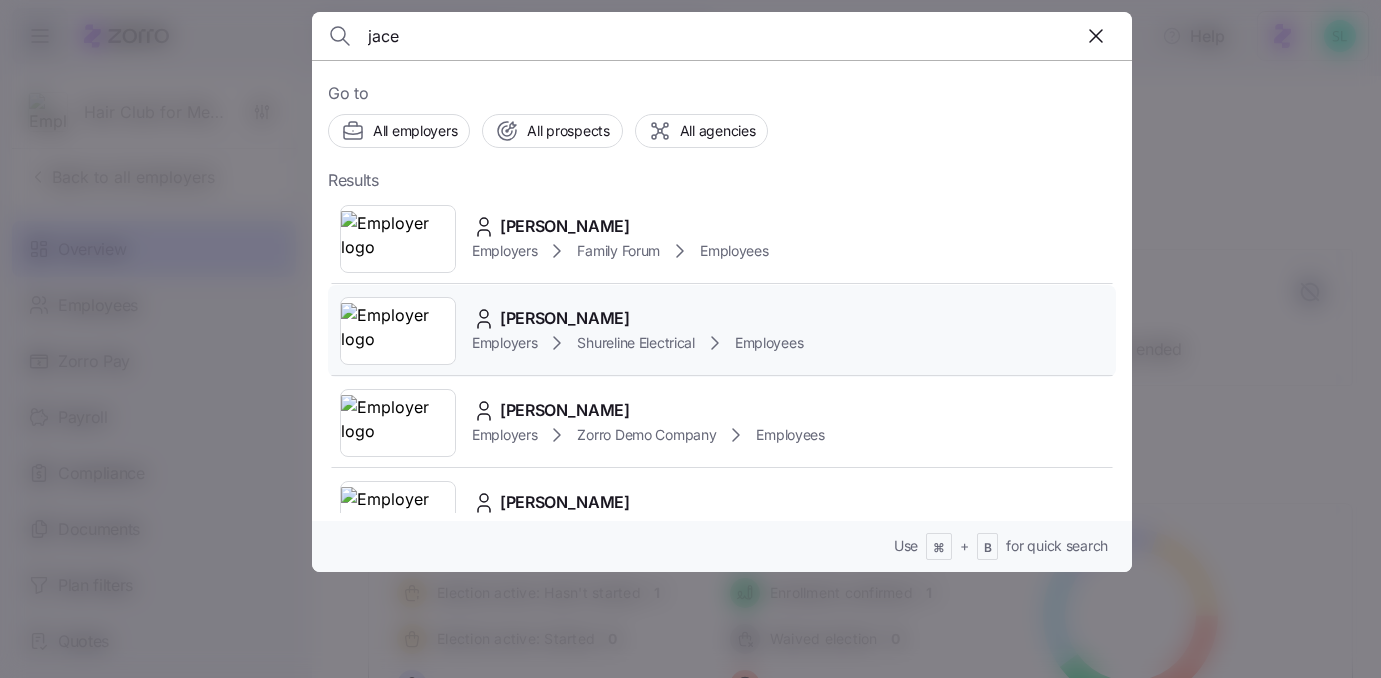 type on "jace" 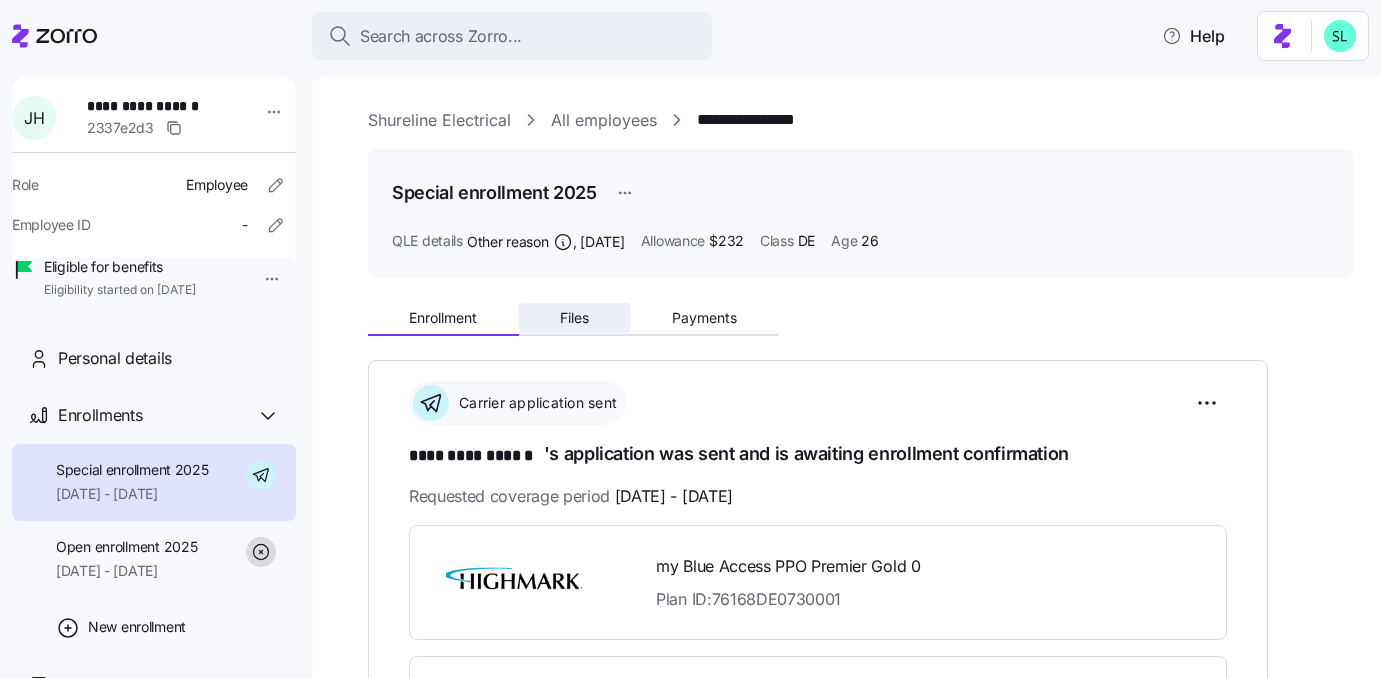 click on "Files" at bounding box center (575, 318) 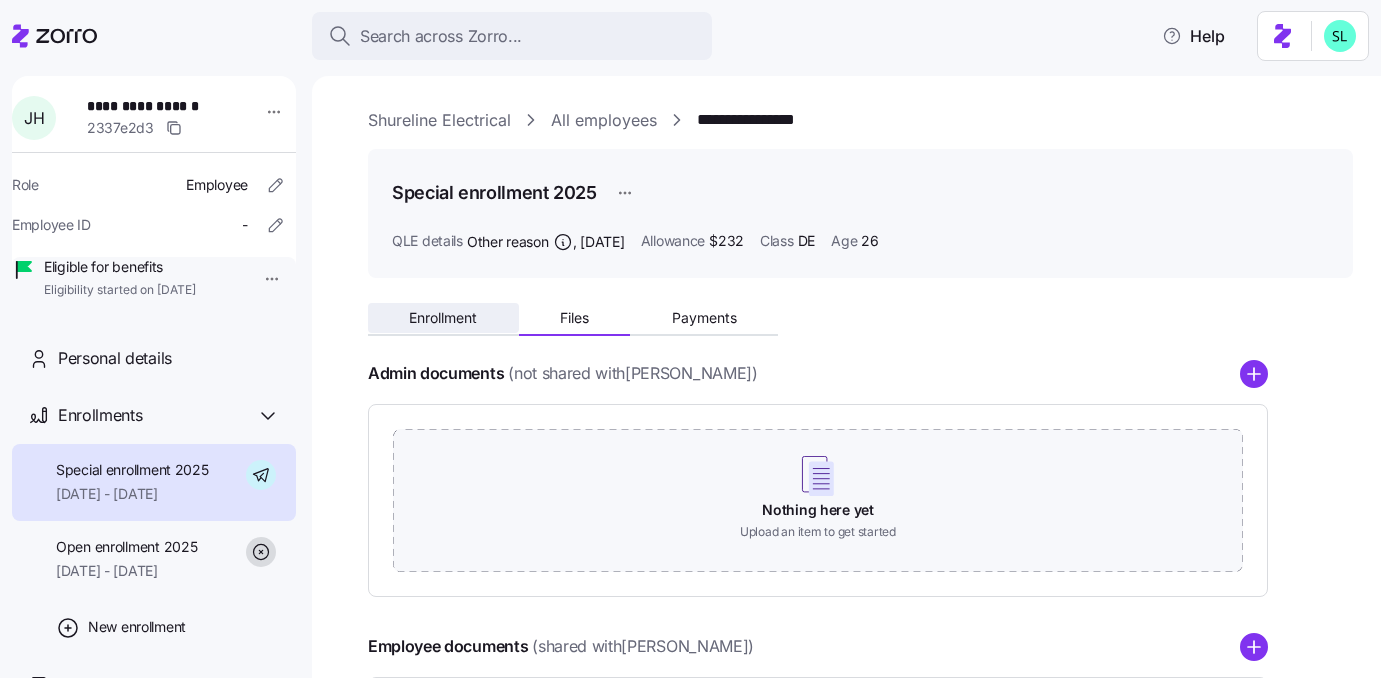 click on "Enrollment" at bounding box center [443, 318] 